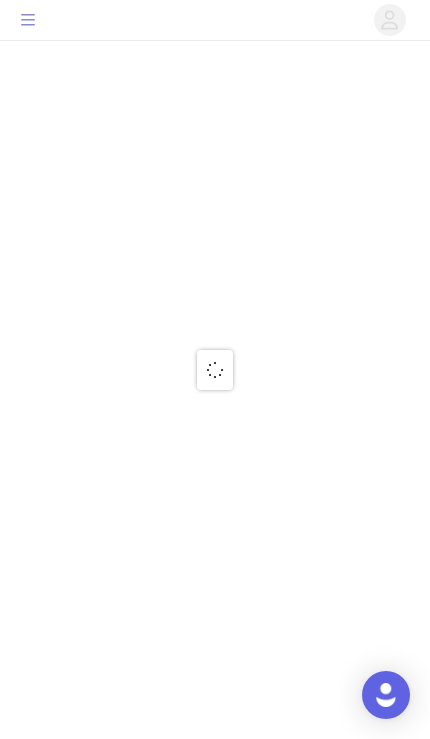 scroll, scrollTop: 0, scrollLeft: 0, axis: both 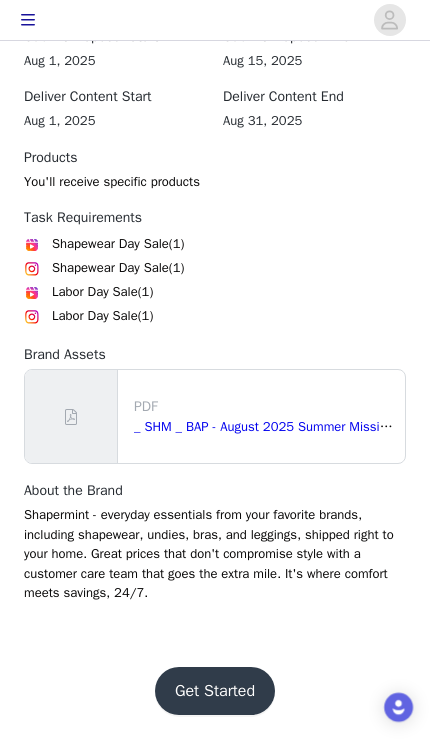 click on "Get Started" at bounding box center [215, 691] 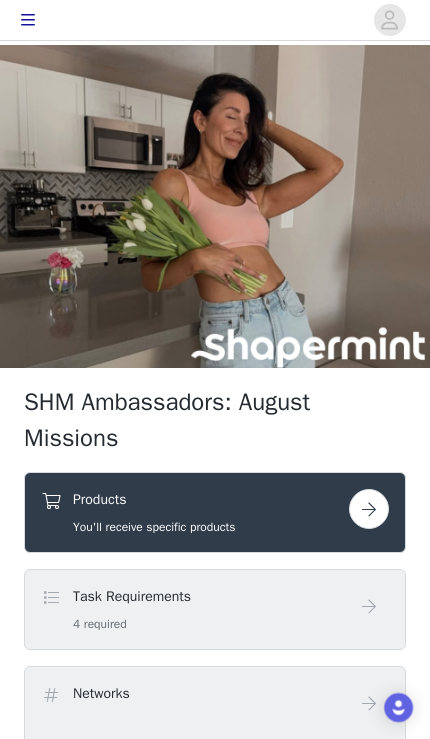 click at bounding box center (369, 509) 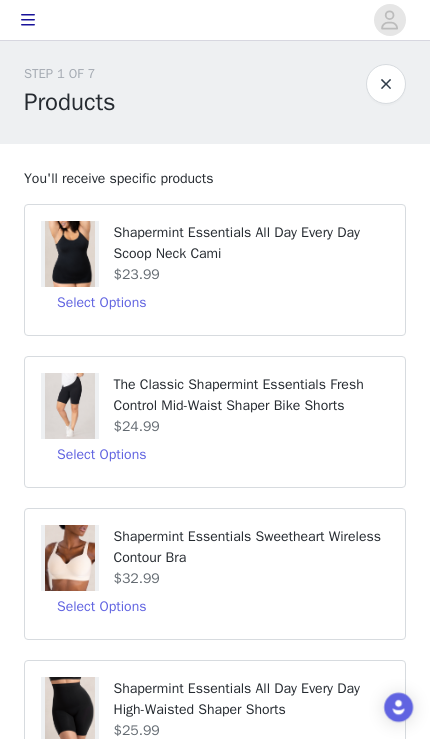 scroll, scrollTop: 6, scrollLeft: 0, axis: vertical 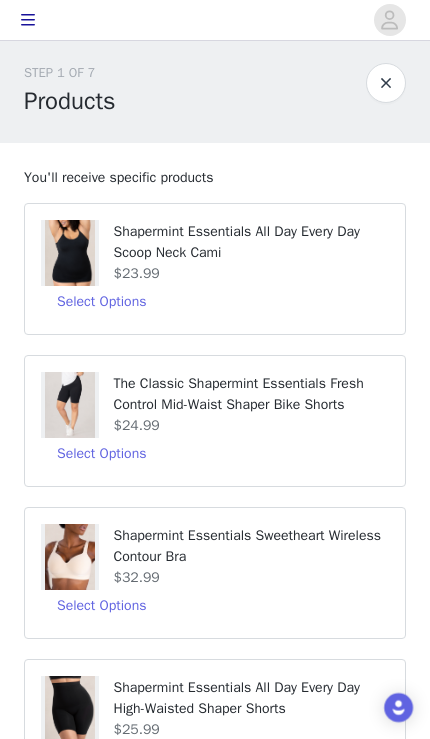 click on "Select Options" at bounding box center [101, 302] 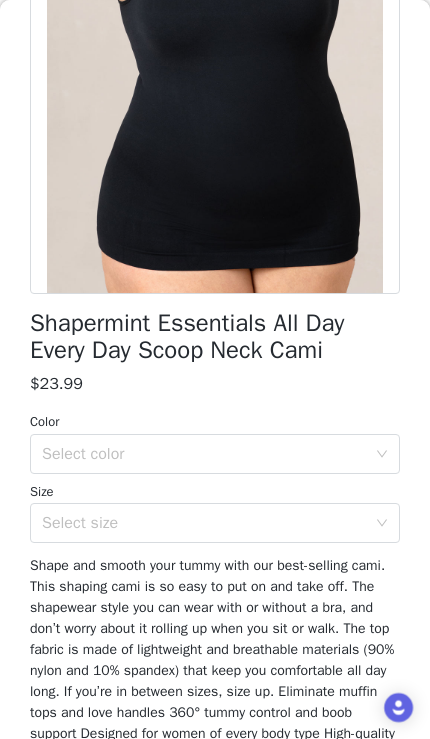 scroll, scrollTop: 257, scrollLeft: 0, axis: vertical 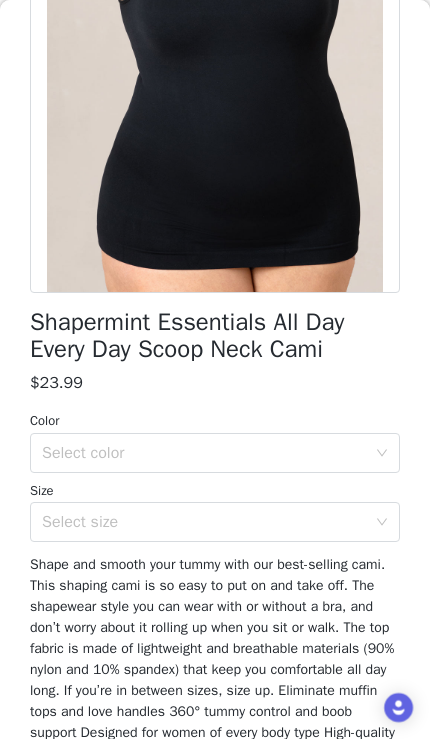 click on "Select color" at bounding box center (204, 453) 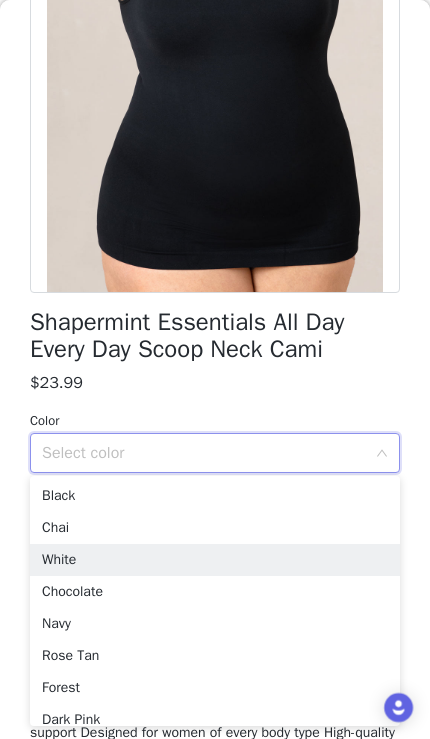 click on "White" at bounding box center [215, 560] 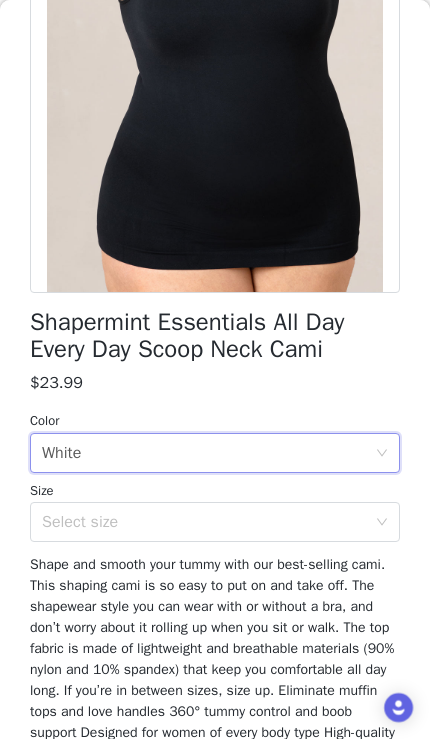 click on "Select size" at bounding box center (204, 522) 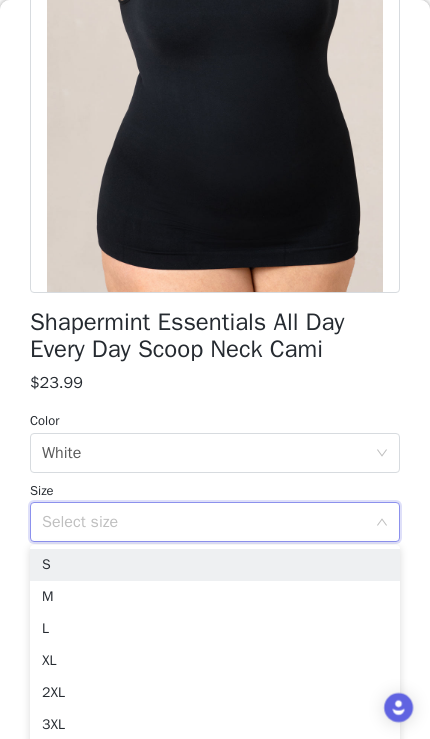 click on "M" at bounding box center (215, 597) 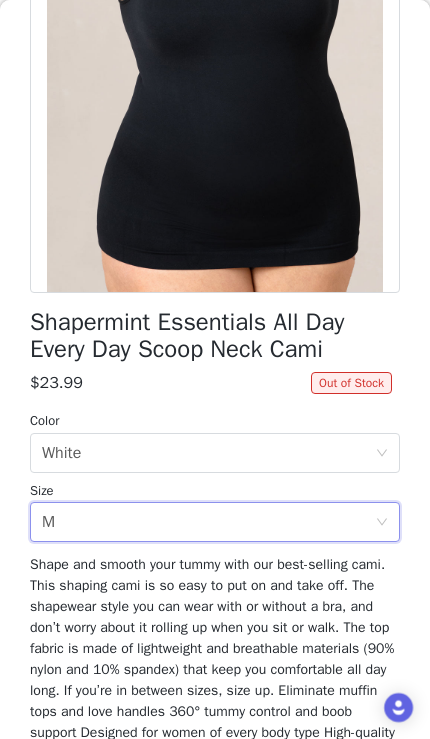 click on "Select size M" at bounding box center [208, 522] 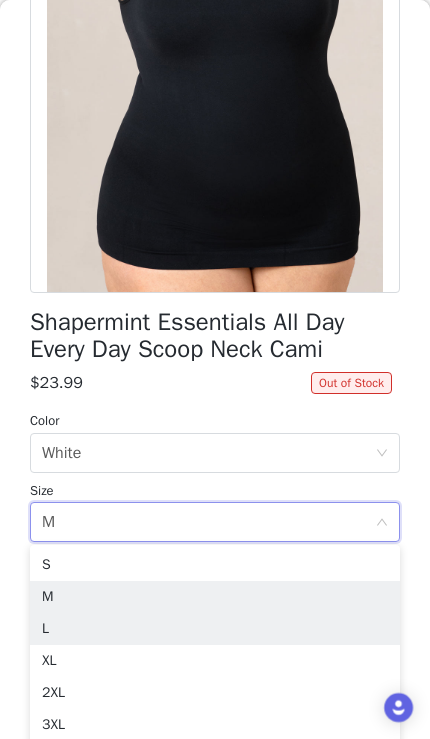 click on "L" at bounding box center [215, 629] 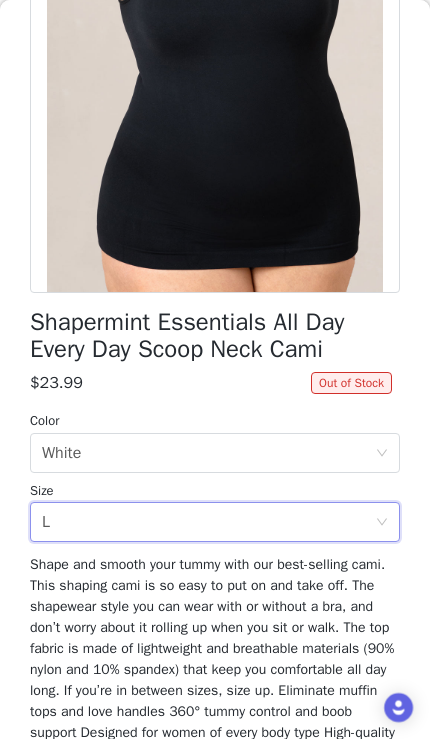 scroll, scrollTop: 303, scrollLeft: 0, axis: vertical 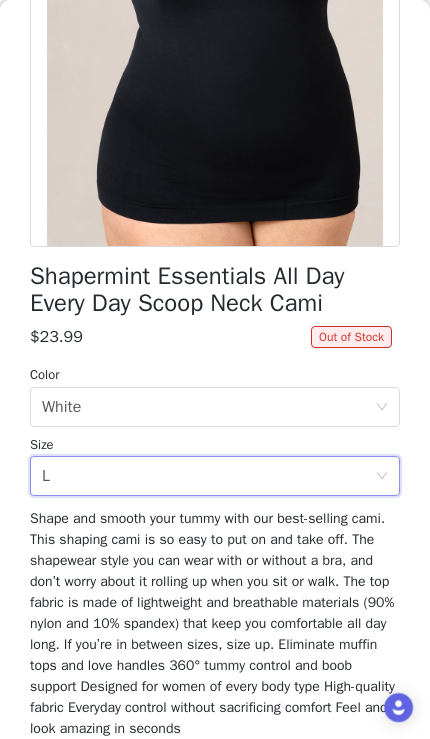 click 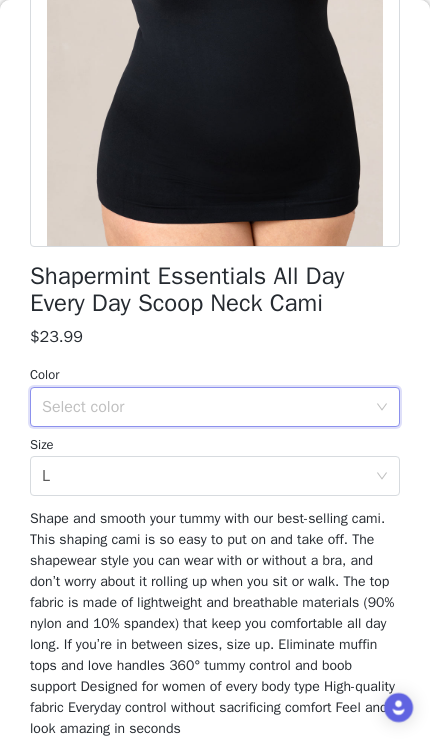click on "Select color" at bounding box center [204, 407] 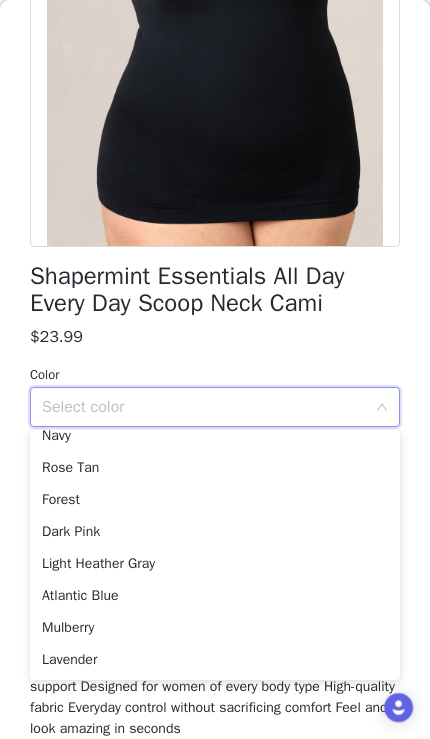 scroll, scrollTop: 142, scrollLeft: 0, axis: vertical 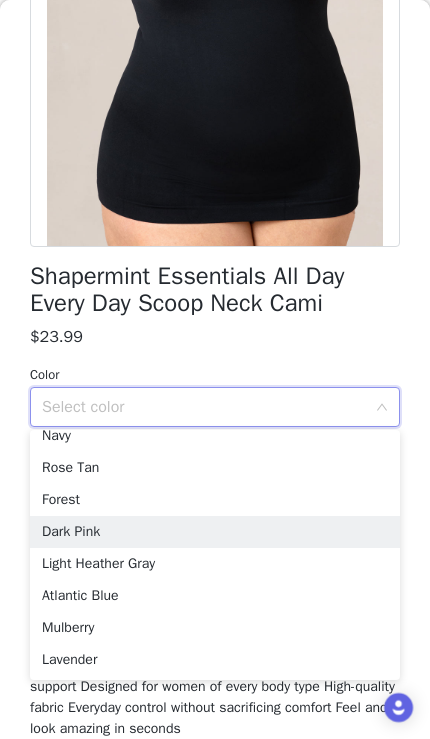 click on "Dark Pink" at bounding box center [215, 532] 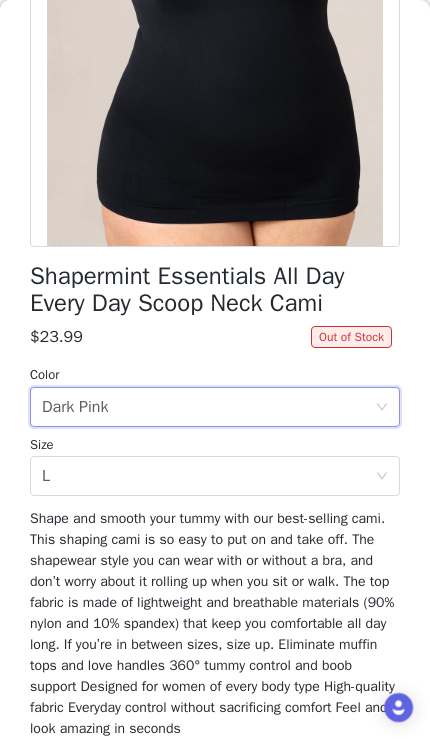 click on "Select color Dark Pink" at bounding box center [208, 407] 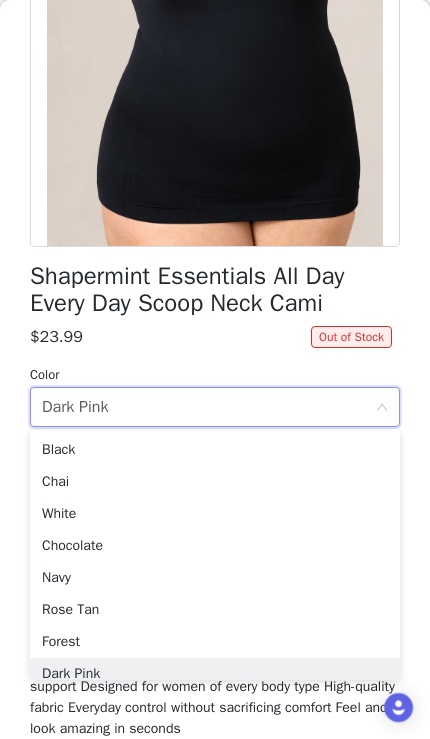 scroll, scrollTop: 0, scrollLeft: 0, axis: both 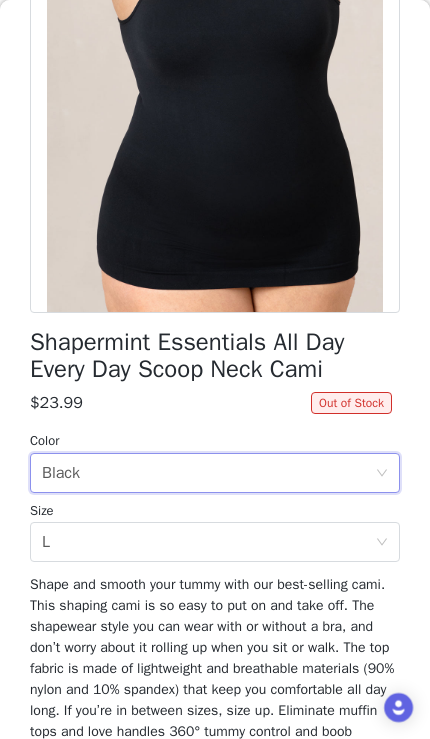 click on "Select size L" at bounding box center [208, 542] 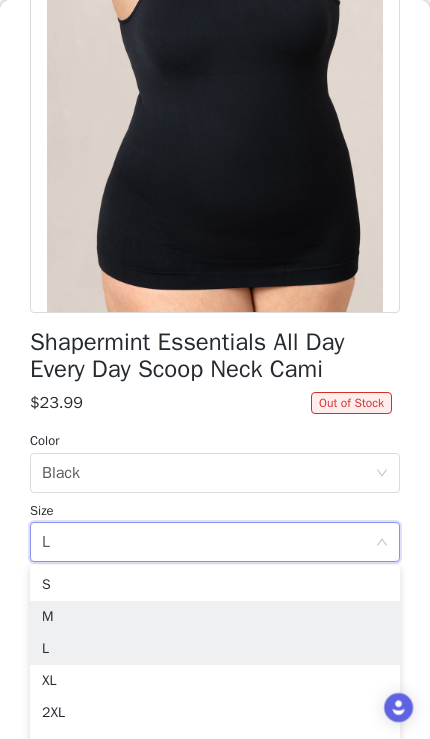 click on "M" at bounding box center (215, 617) 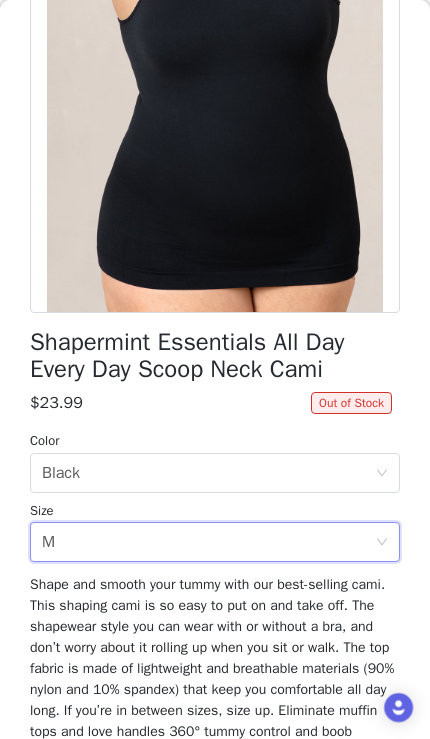 click on "Select color Black" at bounding box center (208, 473) 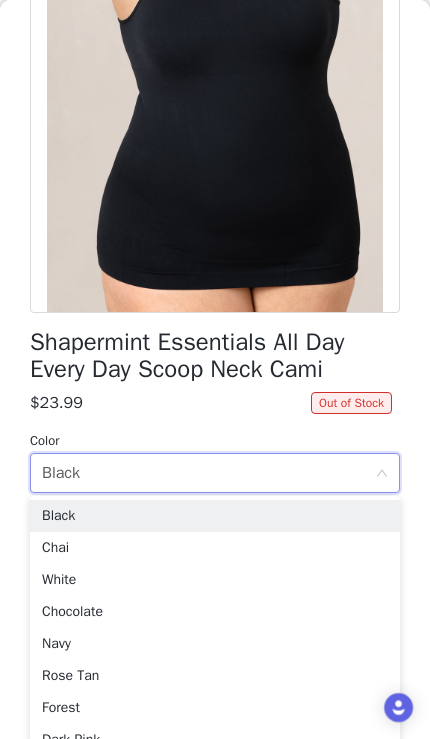 click on "Chocolate" at bounding box center [215, 612] 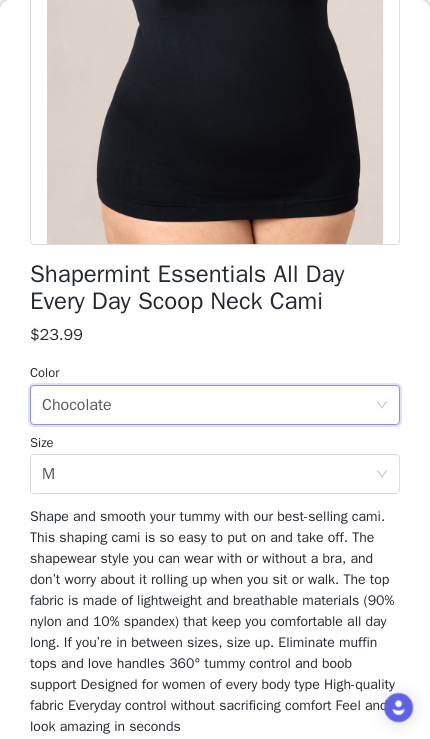 scroll, scrollTop: 304, scrollLeft: 0, axis: vertical 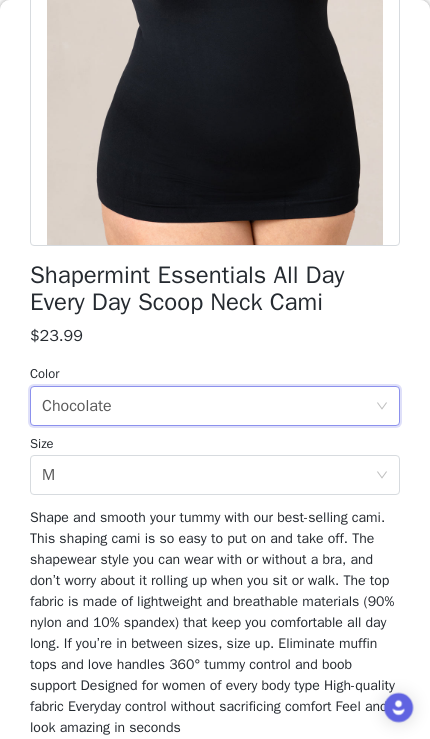 click on "Select size M" at bounding box center (208, 475) 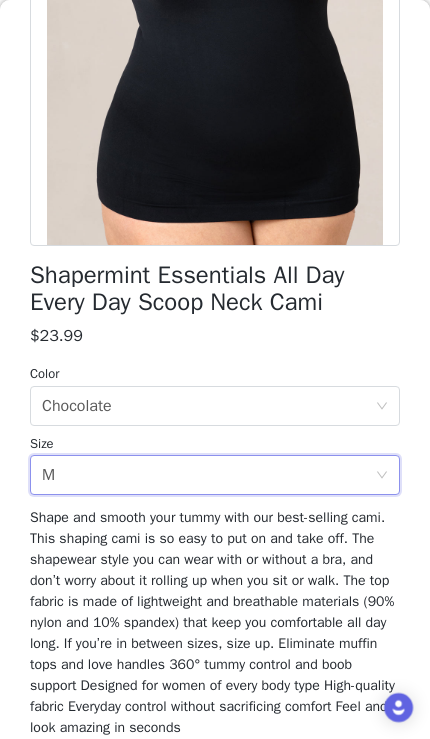click on "Select color Chocolate" at bounding box center (208, 406) 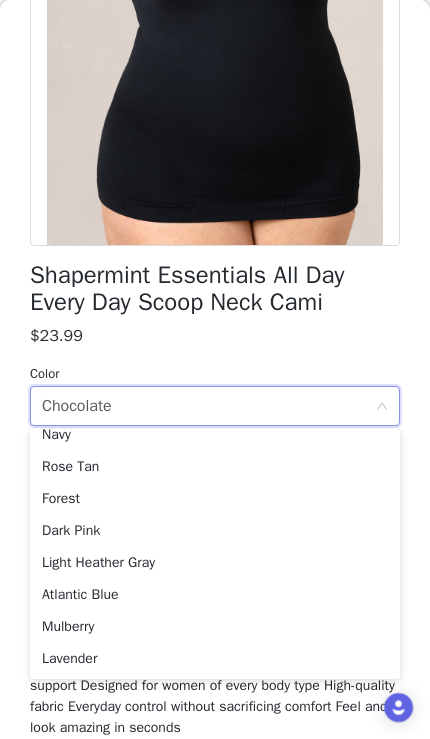 scroll, scrollTop: 142, scrollLeft: 0, axis: vertical 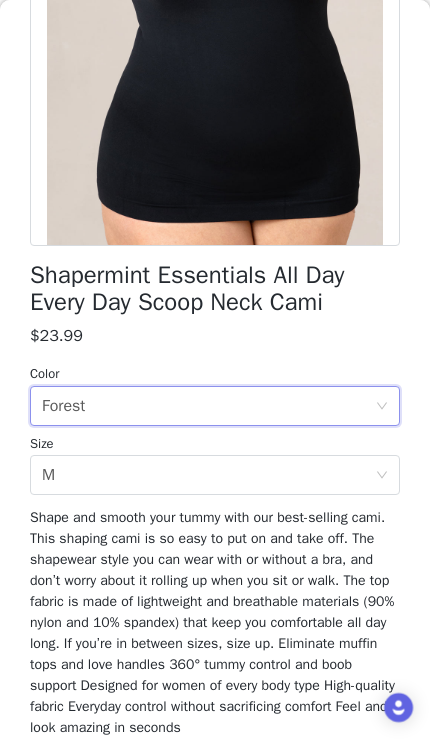 click on "Select color Forest" at bounding box center [208, 406] 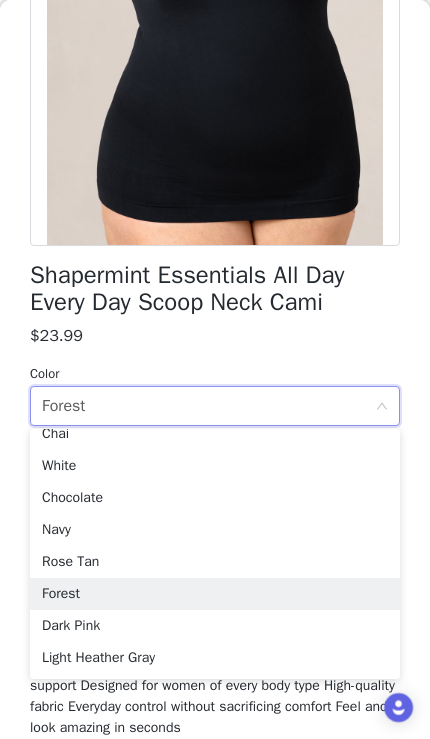 scroll, scrollTop: 45, scrollLeft: 0, axis: vertical 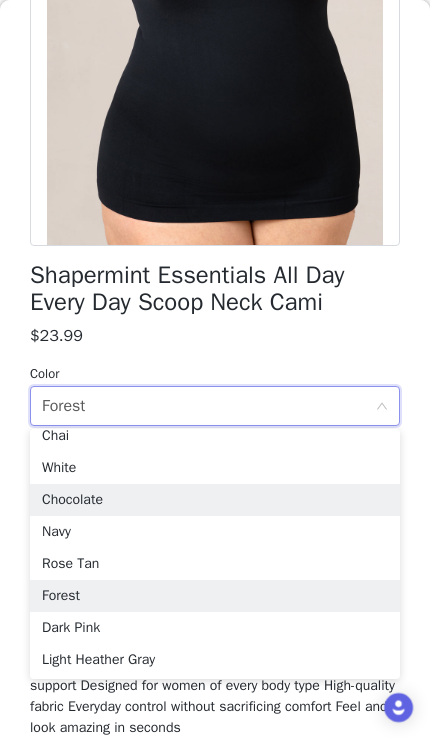 click on "Chocolate" at bounding box center (215, 500) 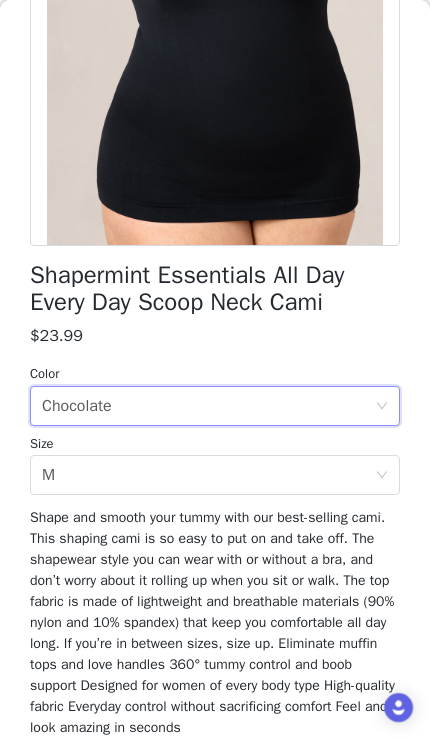 click on "Update Product" at bounding box center (215, 774) 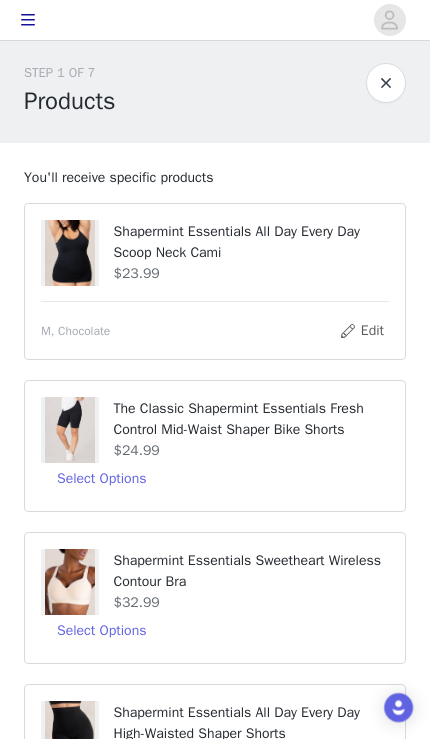 click on "Select Options" at bounding box center (101, 479) 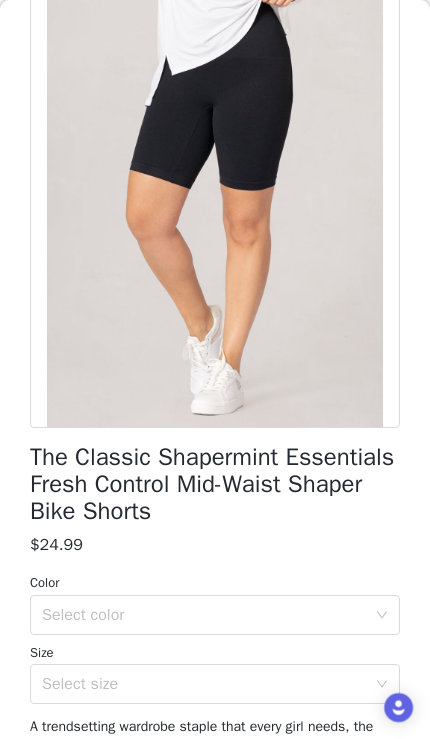 scroll, scrollTop: 132, scrollLeft: 0, axis: vertical 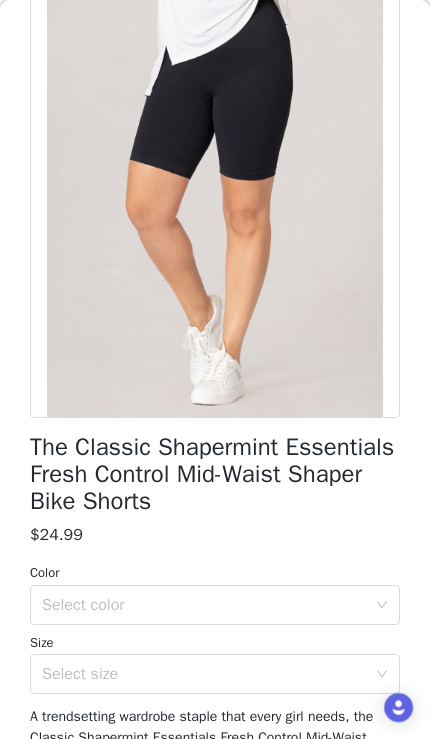 click on "Select color" at bounding box center (204, 605) 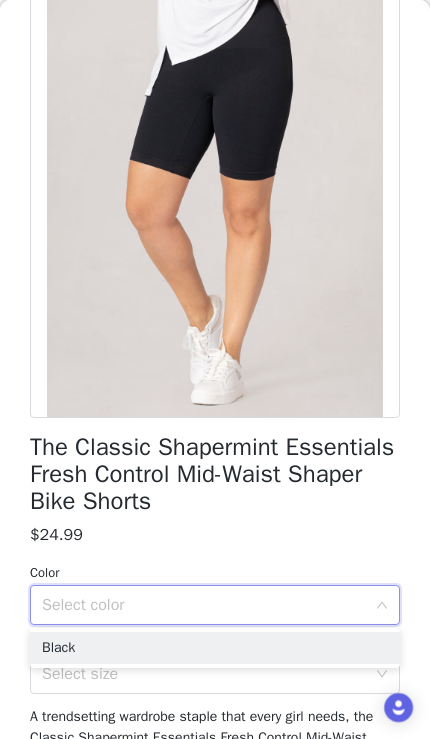 click on "Black" at bounding box center [215, 648] 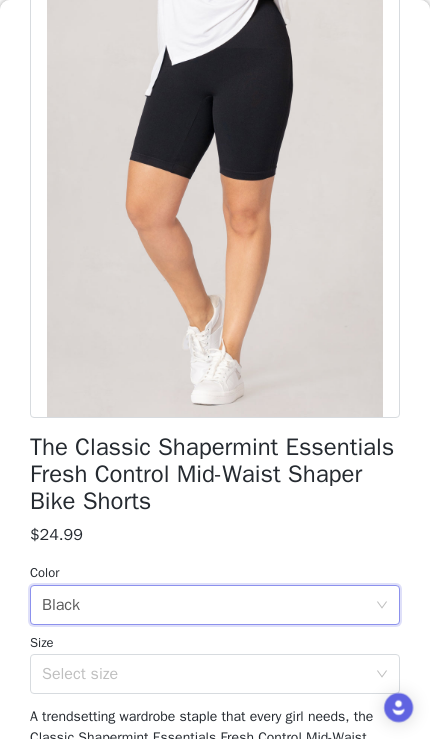 click on "Select size" at bounding box center (204, 674) 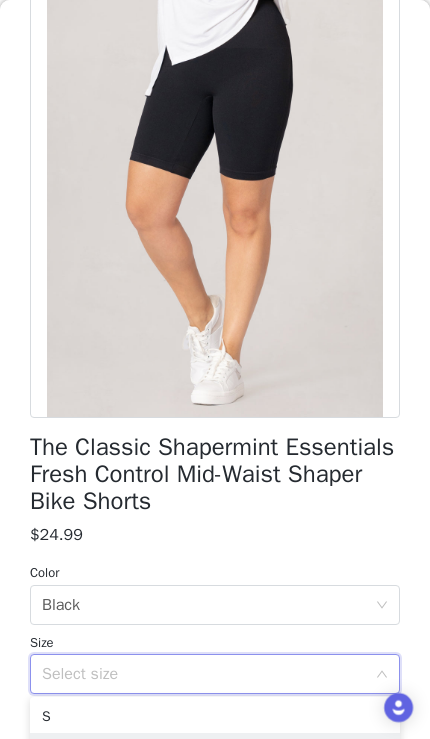 click on "M" at bounding box center [215, 749] 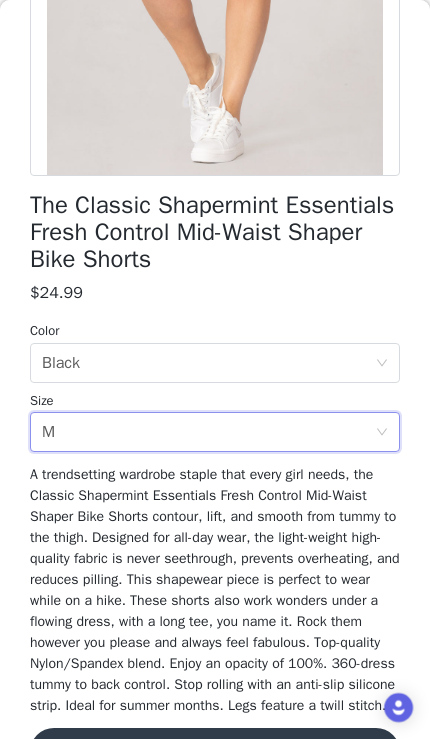 scroll, scrollTop: 373, scrollLeft: 0, axis: vertical 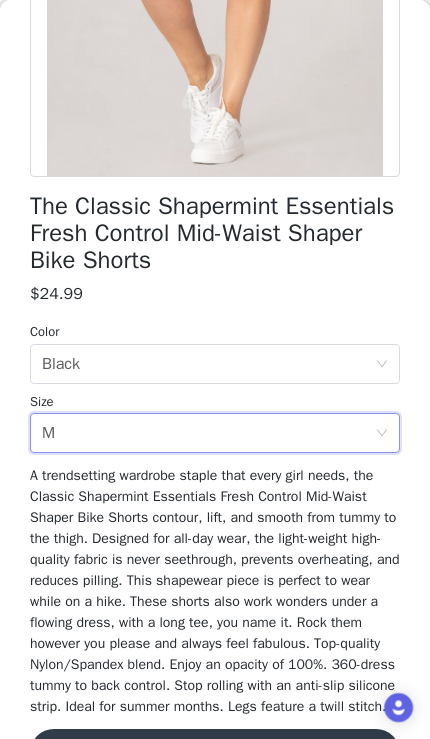 click on "Update Product" at bounding box center [215, 753] 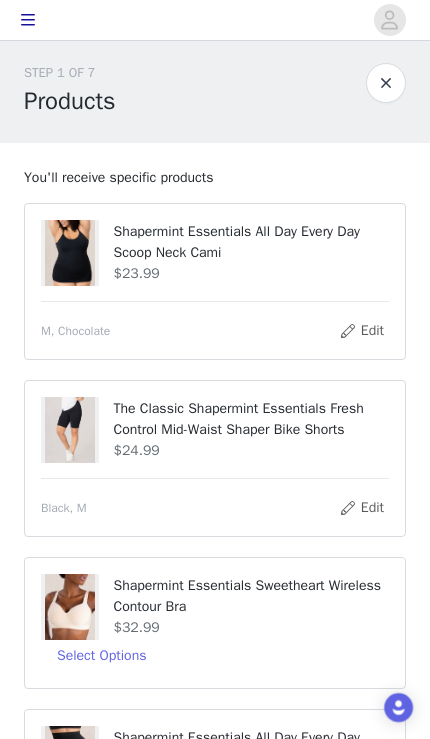 scroll, scrollTop: 61, scrollLeft: 0, axis: vertical 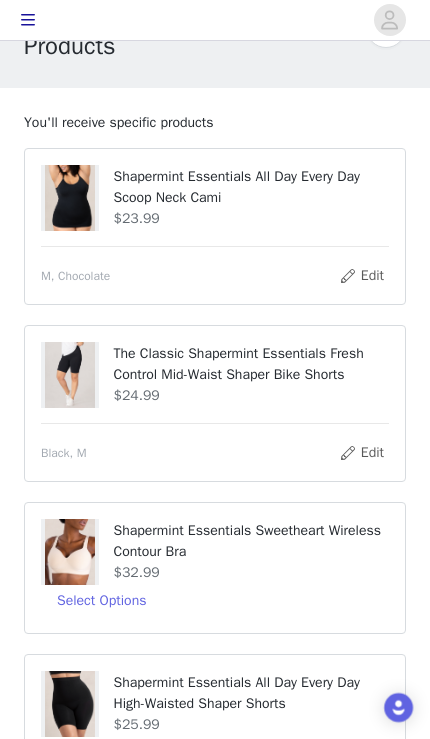 click on "Select Options" at bounding box center [101, 601] 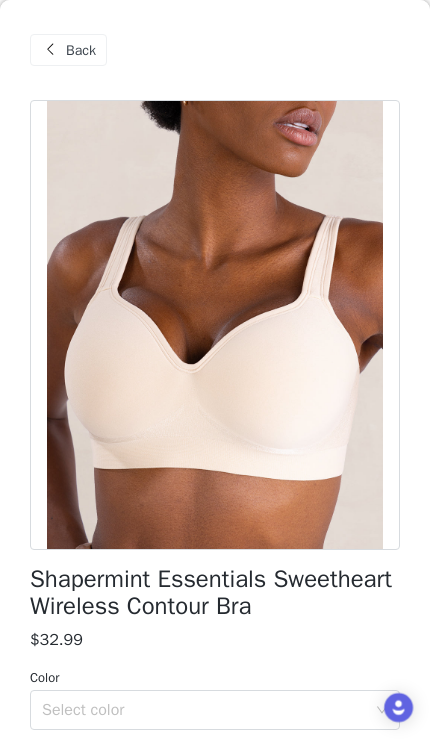 scroll, scrollTop: 45, scrollLeft: 0, axis: vertical 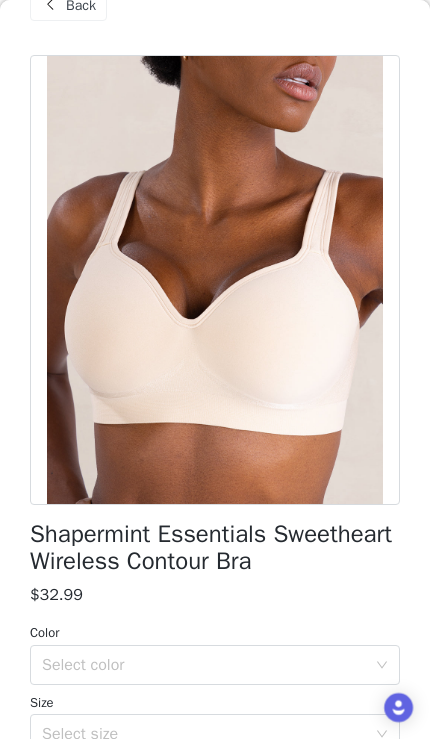 click on "Select color" at bounding box center (204, 665) 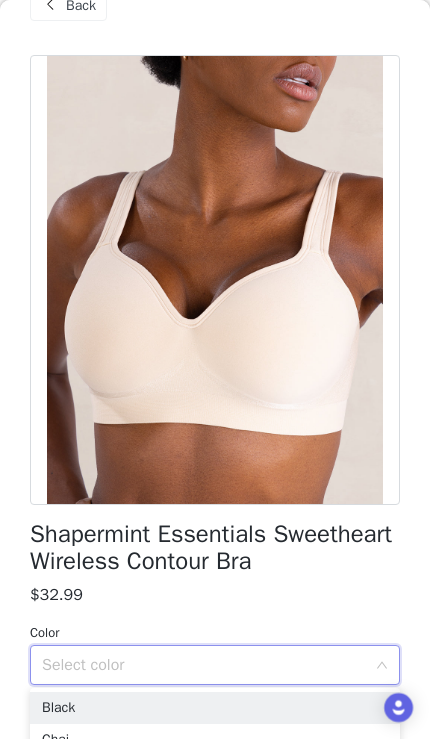click on "Black" at bounding box center [215, 708] 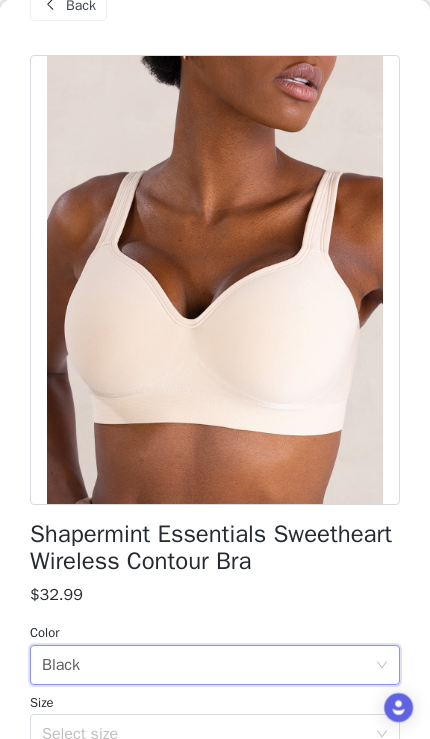click on "Select size" at bounding box center (204, 734) 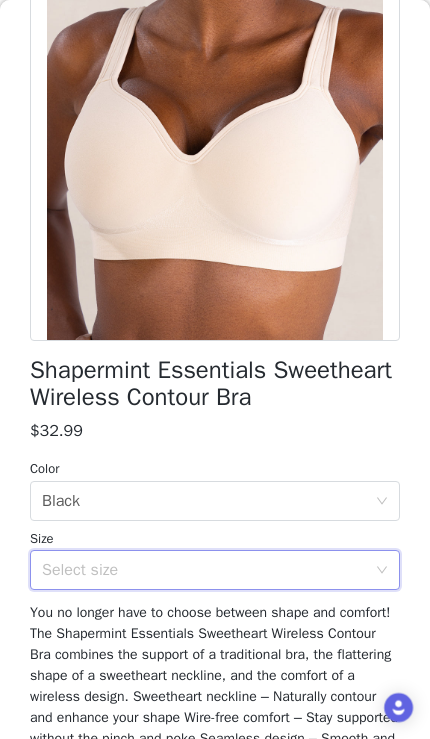 scroll, scrollTop: 226, scrollLeft: 0, axis: vertical 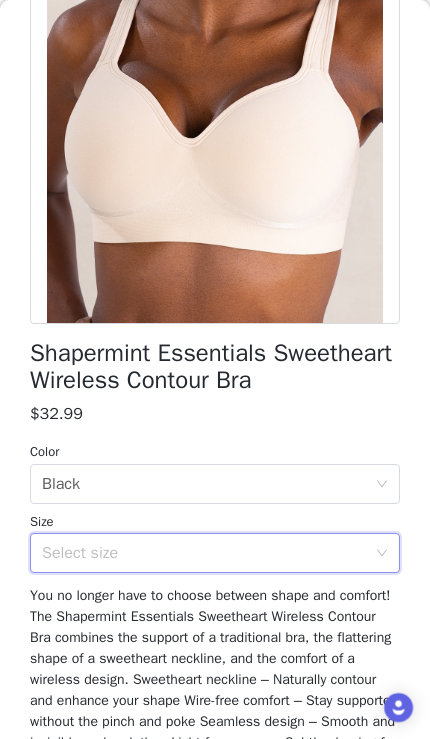 click on "Select size" at bounding box center [204, 553] 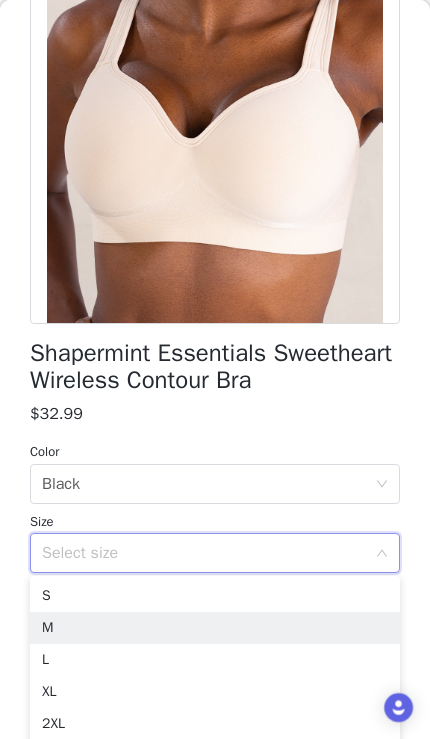 click on "M" at bounding box center (215, 628) 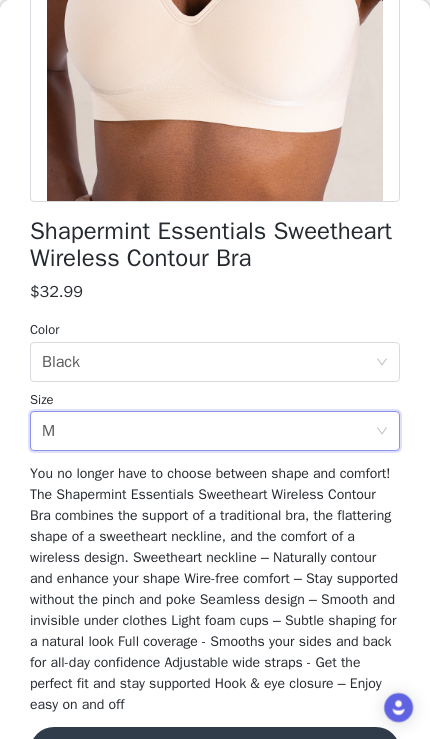 scroll, scrollTop: 346, scrollLeft: 0, axis: vertical 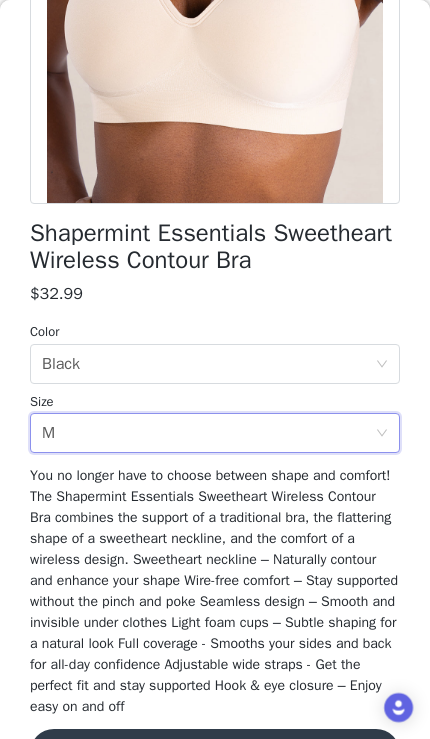 click on "Update Product" at bounding box center (215, 753) 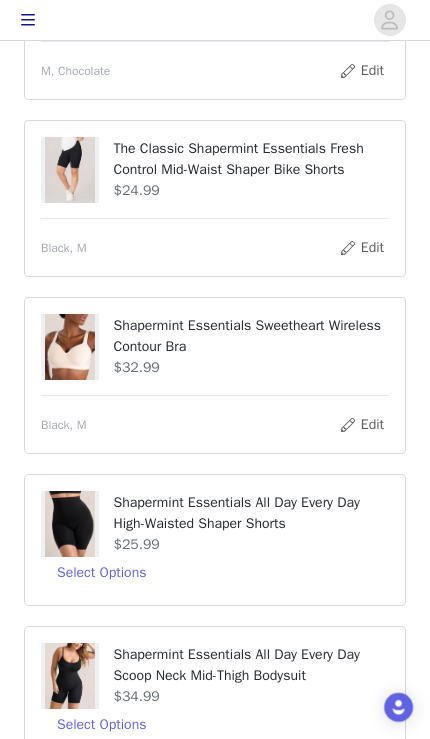 scroll, scrollTop: 267, scrollLeft: 0, axis: vertical 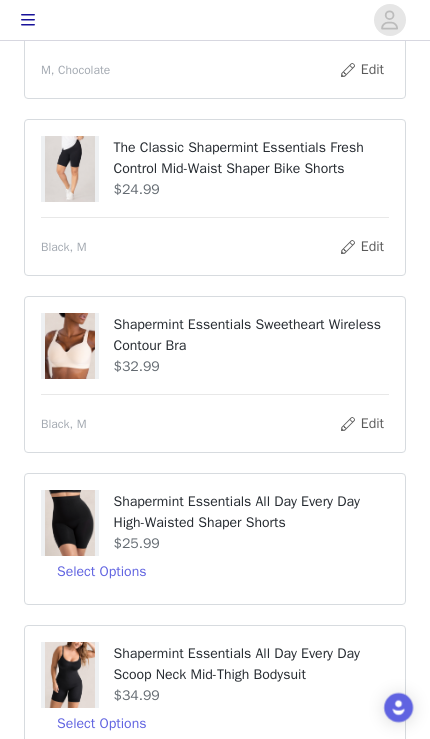 click on "Select Options" at bounding box center [101, 724] 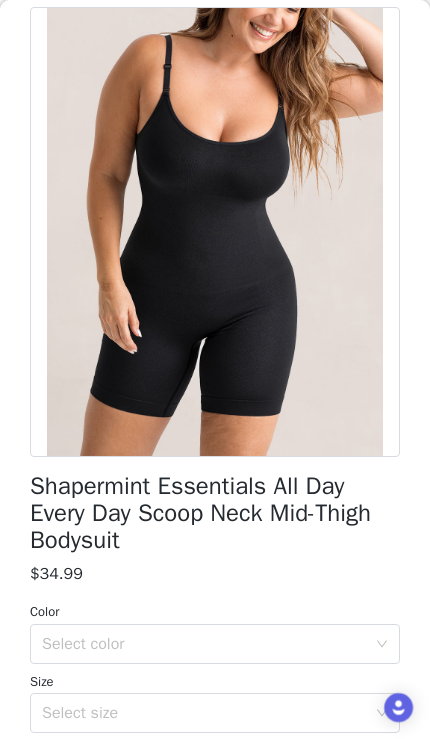 scroll, scrollTop: 94, scrollLeft: 0, axis: vertical 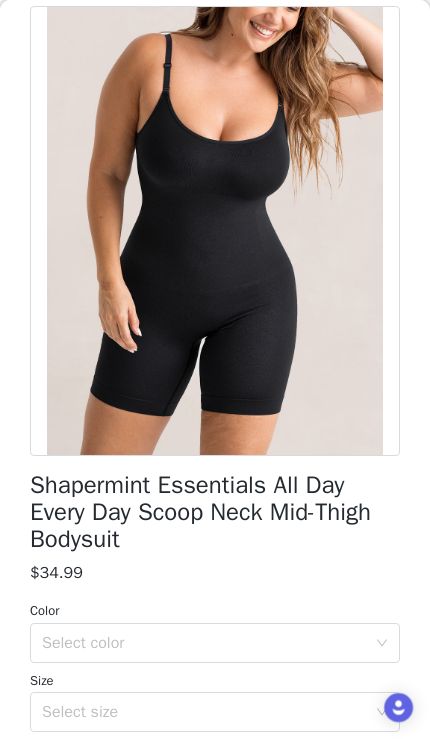 click on "Select color" at bounding box center [204, 643] 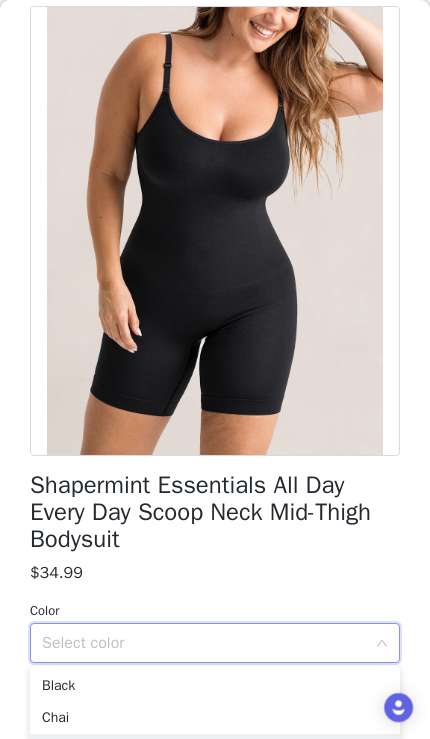 click on "White" at bounding box center [215, 750] 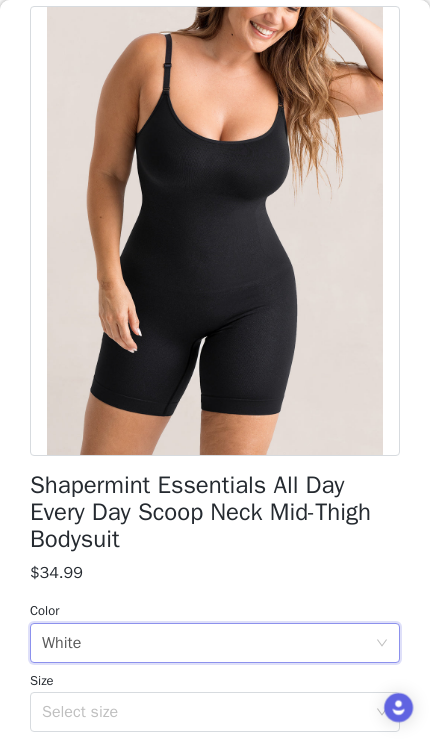 click on "Select color White" at bounding box center [208, 643] 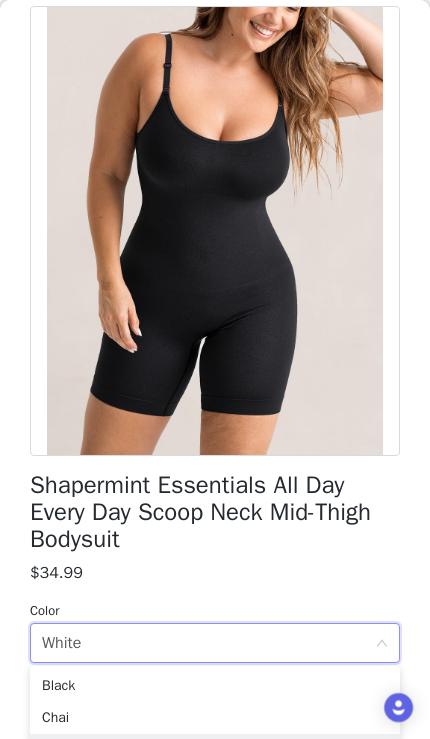 click on "Black" at bounding box center [215, 686] 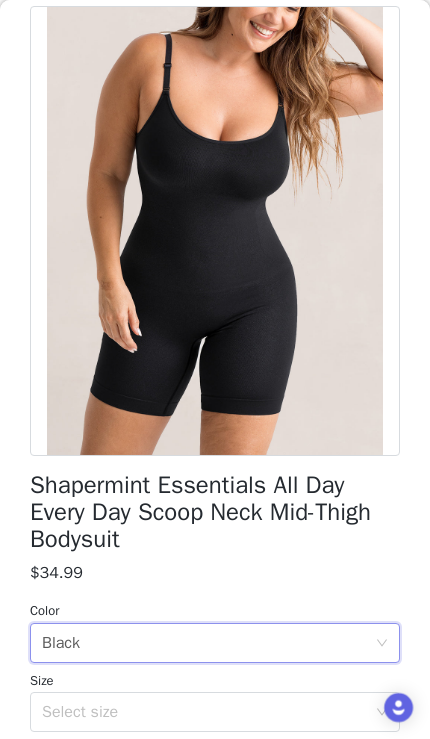 click on "Select size" at bounding box center (204, 712) 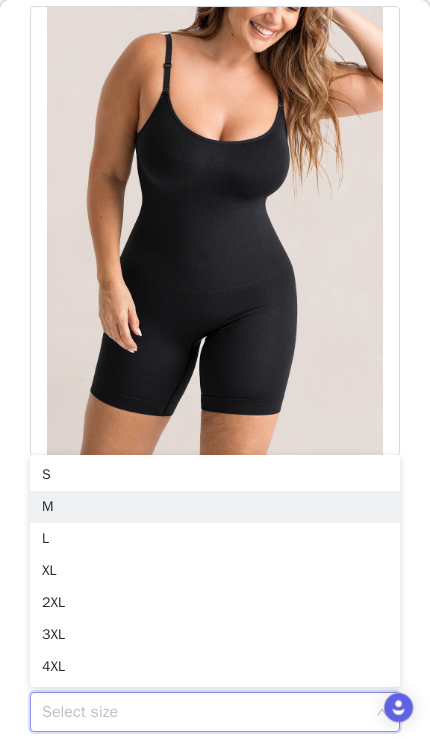 click on "M" at bounding box center (215, 507) 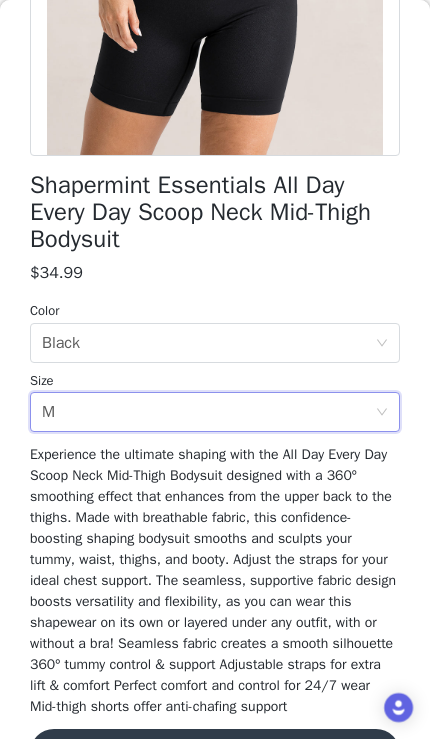 scroll, scrollTop: 394, scrollLeft: 0, axis: vertical 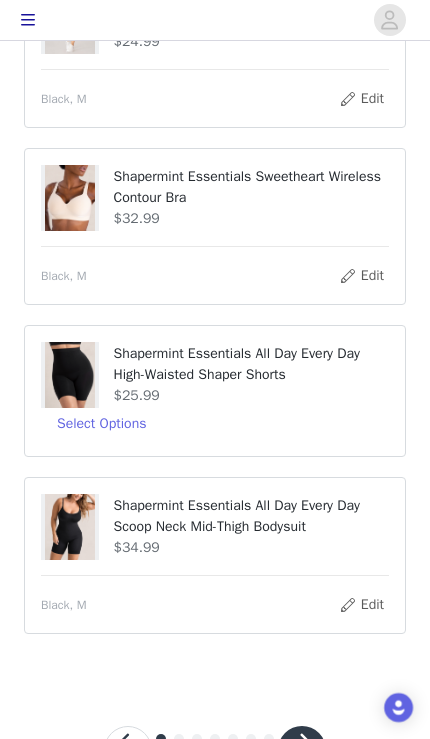 click on "Select Options" at bounding box center (101, 424) 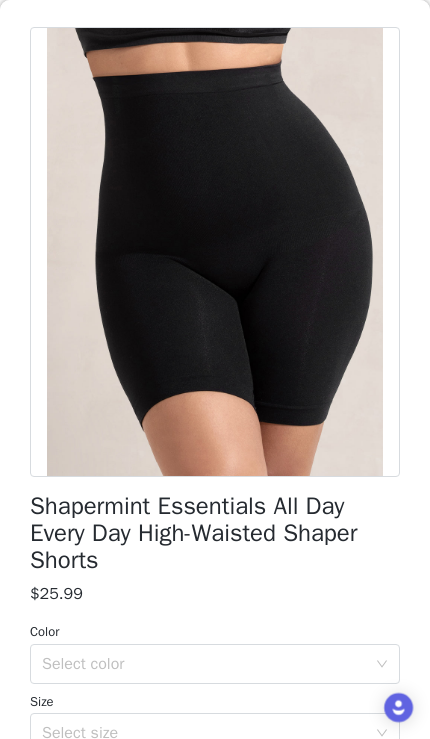 scroll, scrollTop: 75, scrollLeft: 0, axis: vertical 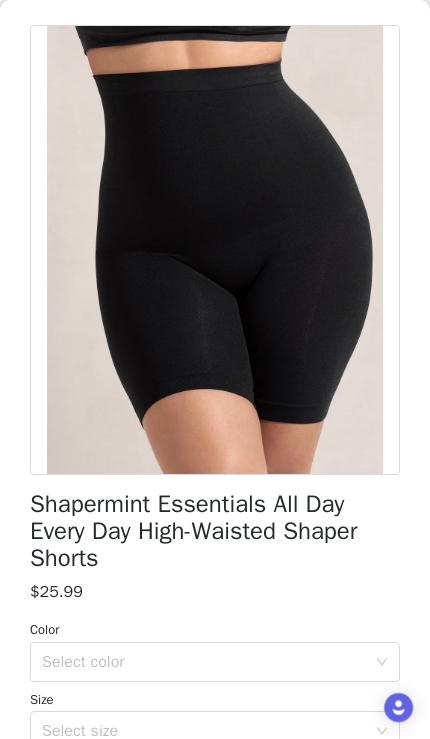 click on "Select color" at bounding box center (204, 662) 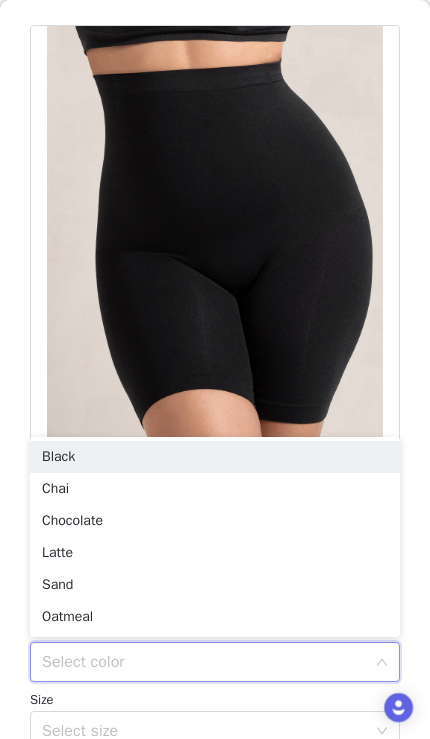 click on "Select color" at bounding box center (204, 662) 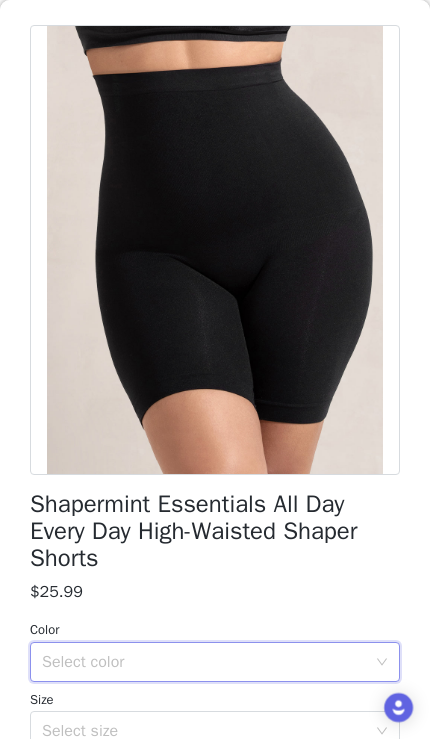click on "Select color" at bounding box center (204, 662) 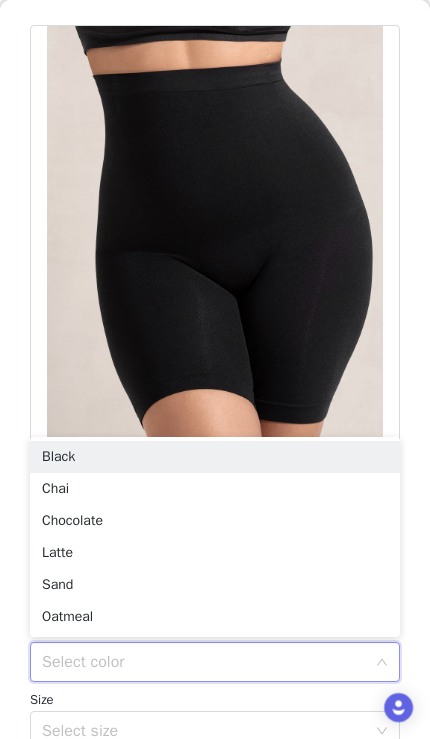 click on "Black" at bounding box center [215, 457] 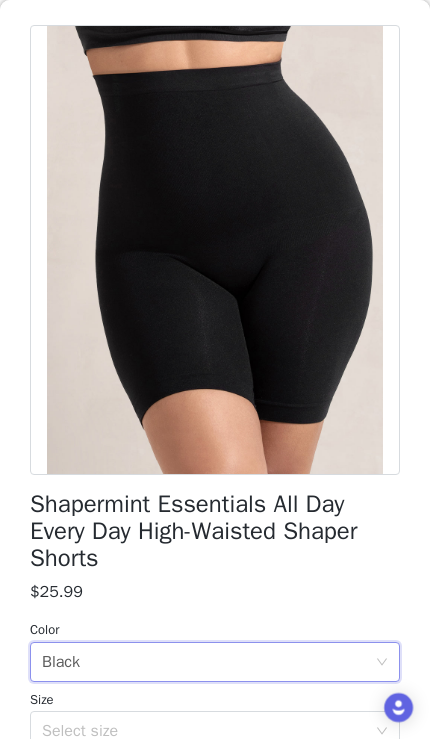 click on "Select size" at bounding box center [204, 731] 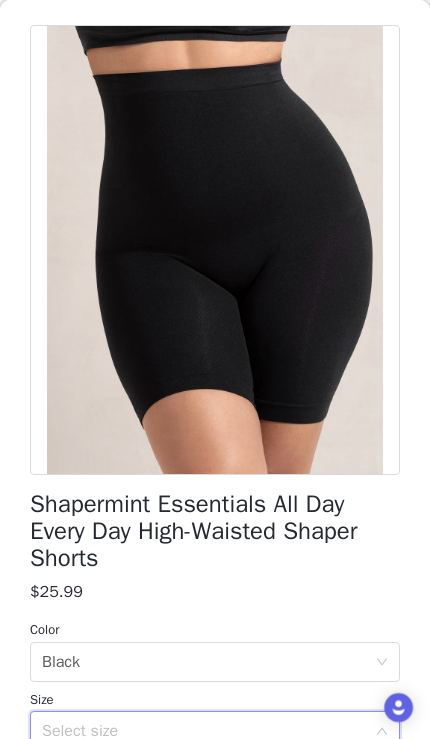 click on "Select size" at bounding box center (204, 731) 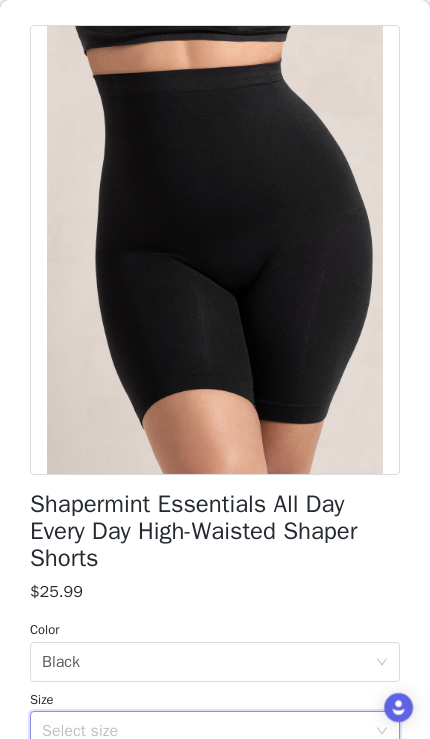 click on "Select size" at bounding box center (204, 731) 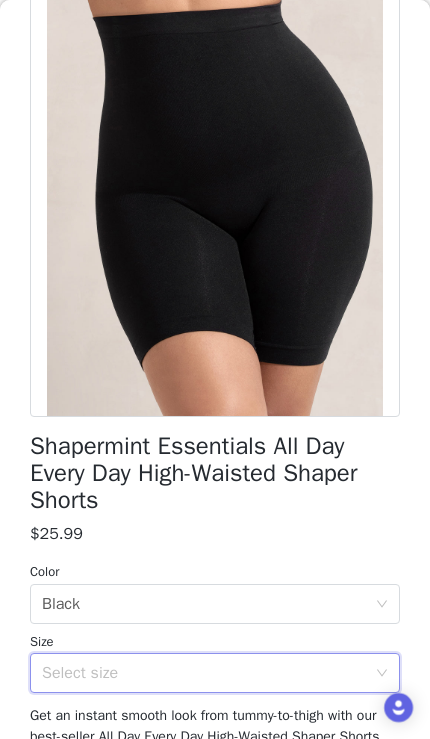 scroll, scrollTop: 142, scrollLeft: 0, axis: vertical 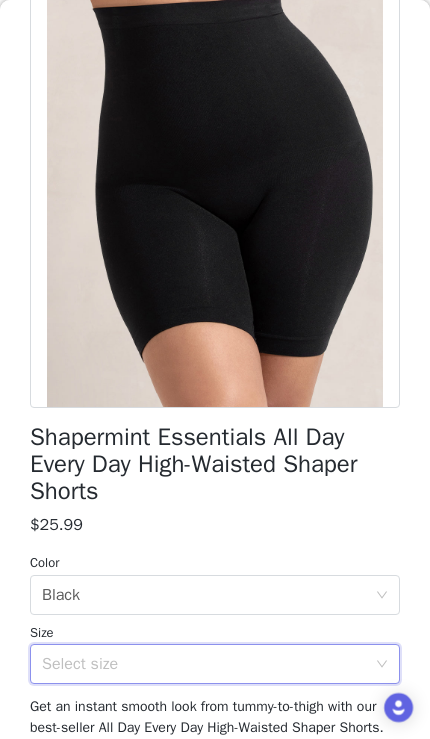 click on "Select size" at bounding box center (204, 664) 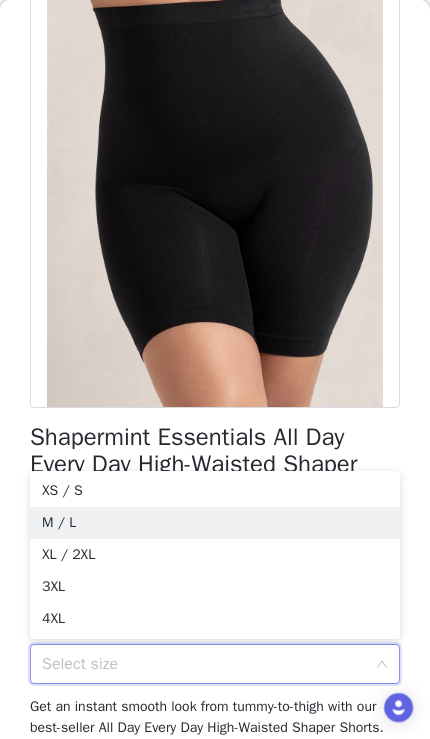 click on "M / L" at bounding box center (215, 523) 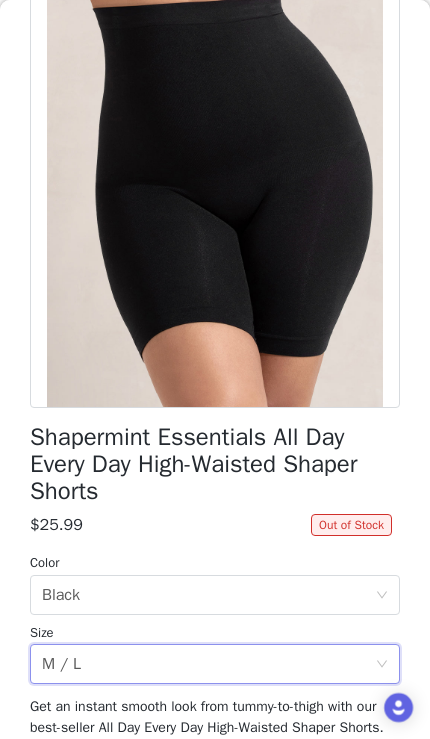 click on "Select color Black" at bounding box center (208, 595) 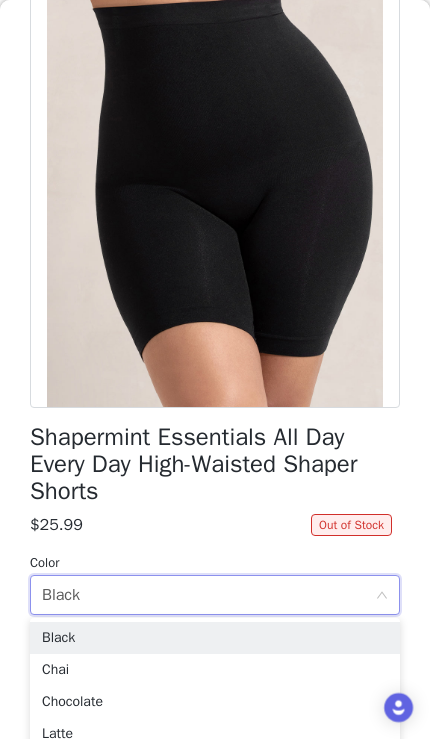 click on "Select color Black" at bounding box center (208, 595) 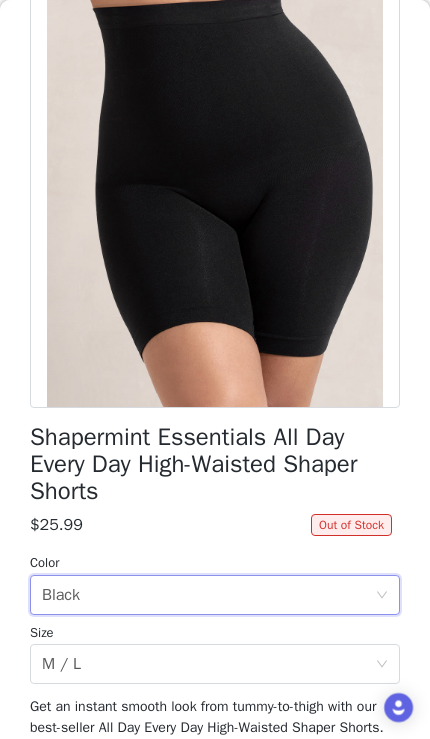 click on "Select color Black" at bounding box center [208, 595] 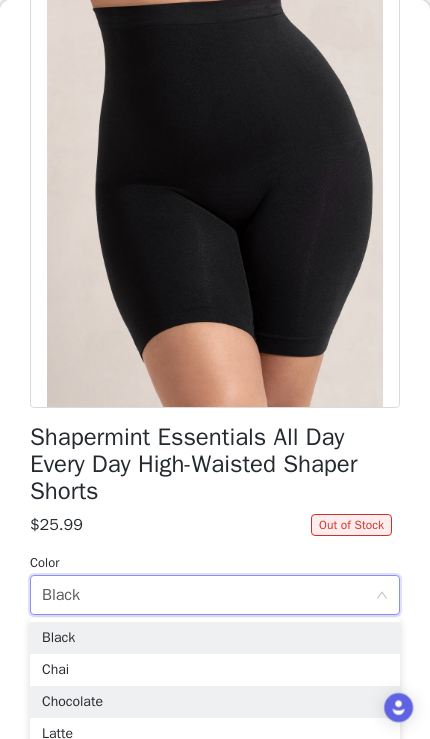 click on "Chocolate" at bounding box center (215, 702) 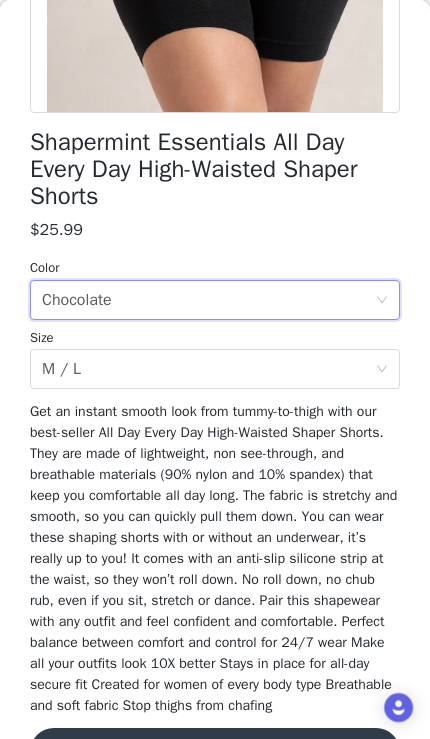 scroll, scrollTop: 436, scrollLeft: 0, axis: vertical 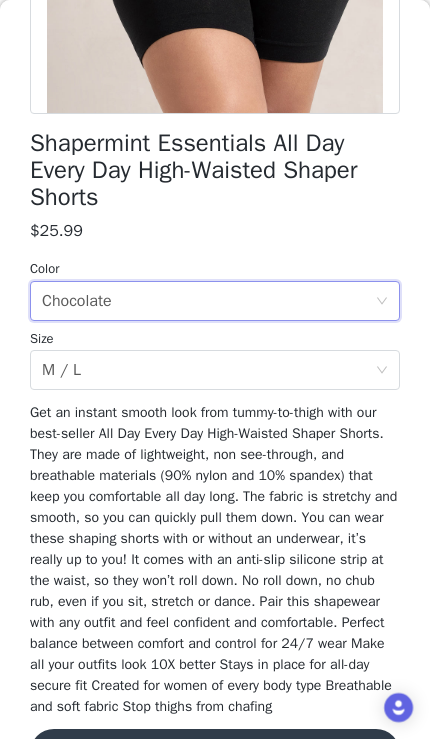 click on "Update Product" at bounding box center (215, 753) 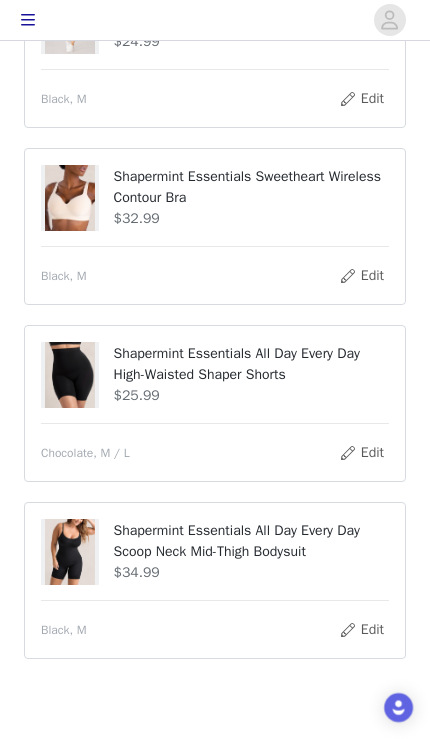 click at bounding box center (302, 775) 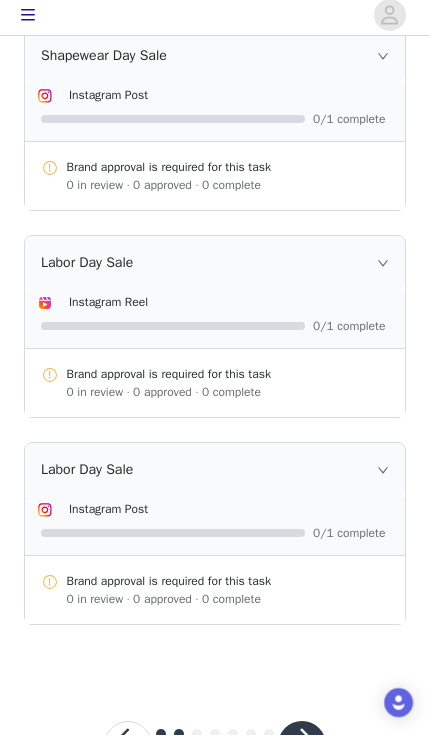 scroll, scrollTop: 516, scrollLeft: 0, axis: vertical 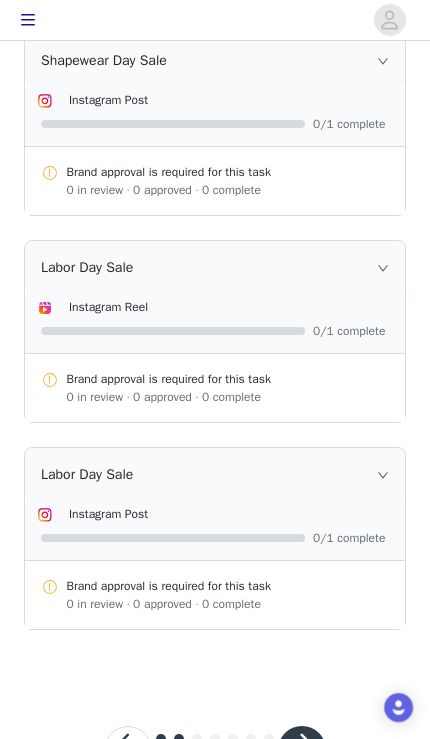 click at bounding box center (302, 750) 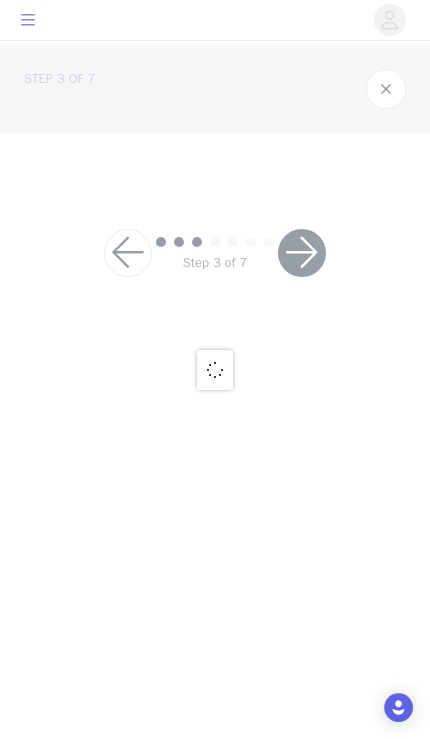 scroll, scrollTop: 0, scrollLeft: 0, axis: both 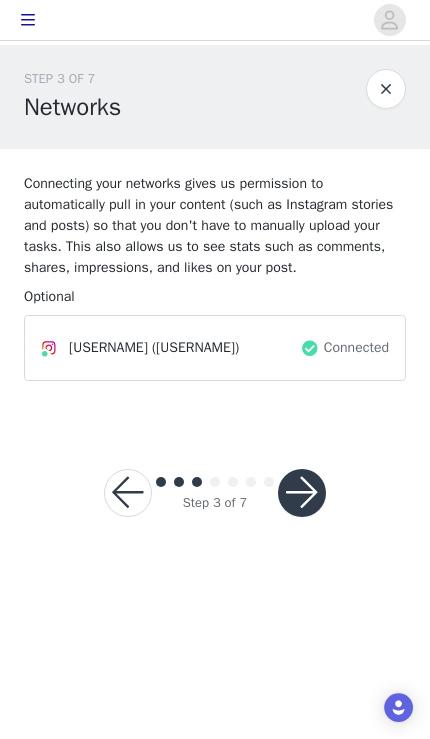 click at bounding box center (302, 493) 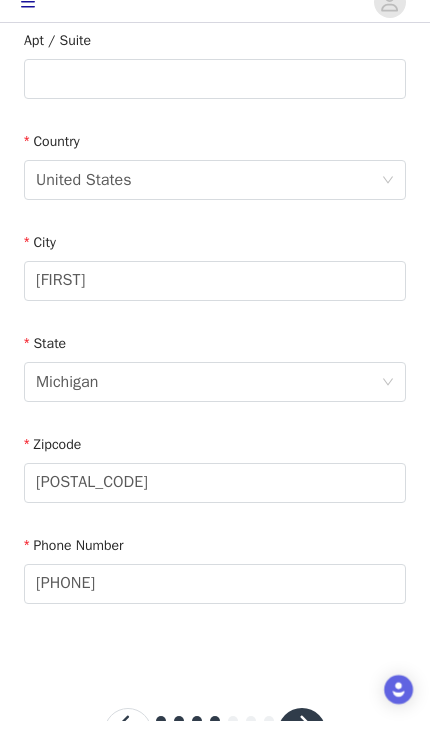 scroll, scrollTop: 529, scrollLeft: 0, axis: vertical 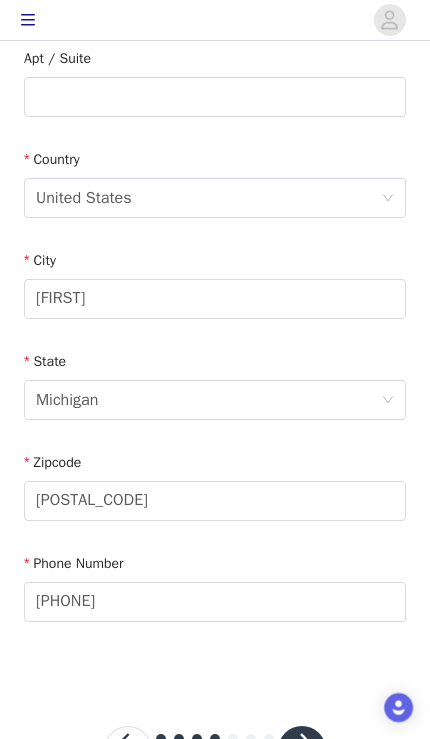 click at bounding box center [302, 750] 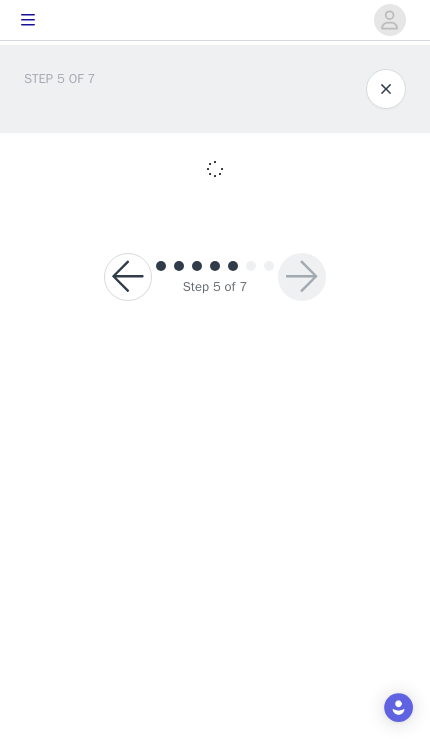 scroll, scrollTop: 0, scrollLeft: 0, axis: both 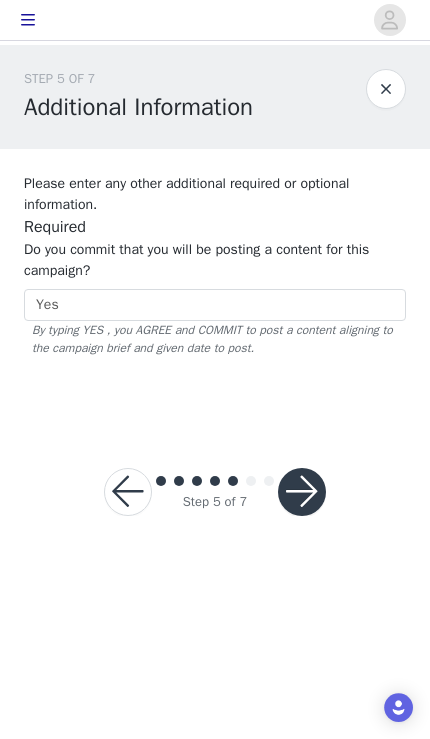 click on "Step 5 of 7" at bounding box center [215, 492] 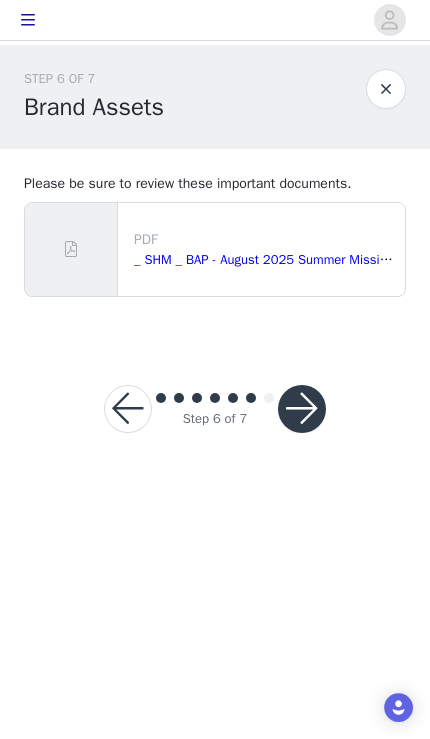 click at bounding box center [302, 409] 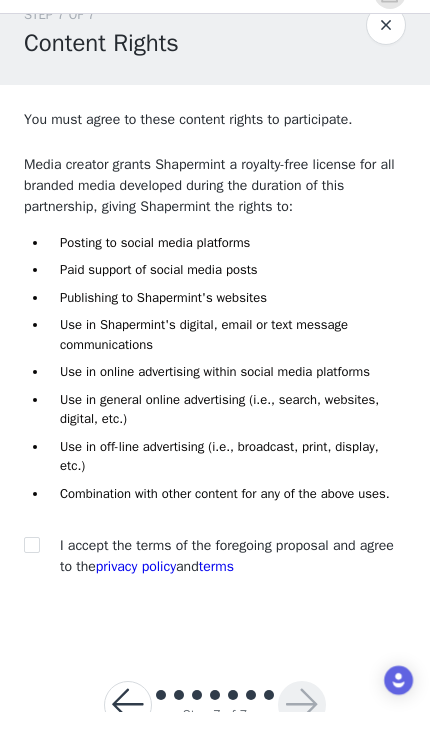 scroll, scrollTop: 37, scrollLeft: 0, axis: vertical 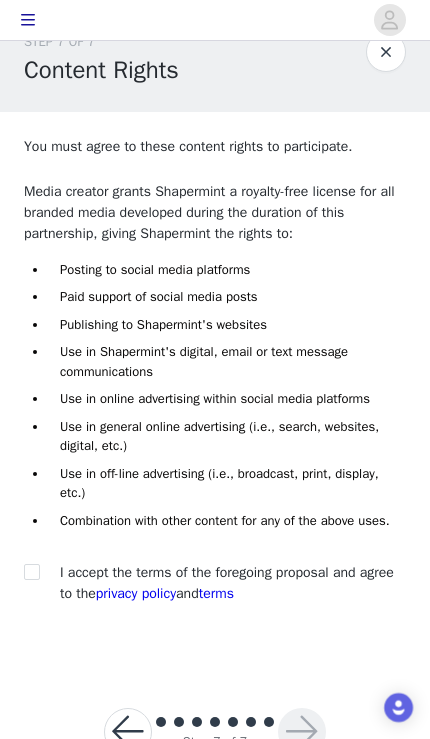 click at bounding box center (31, 571) 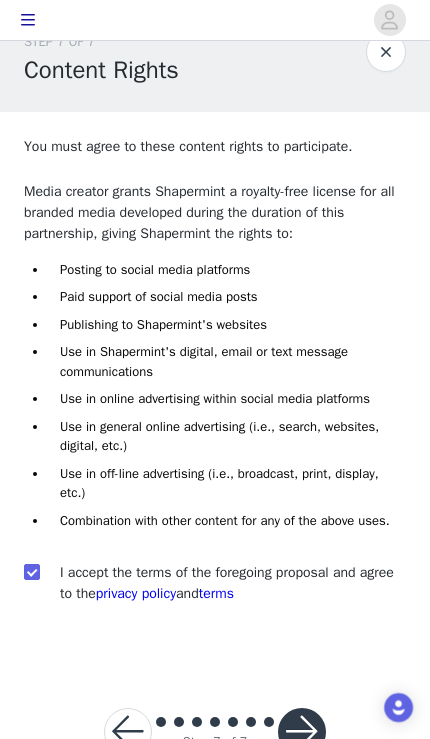 click at bounding box center (302, 732) 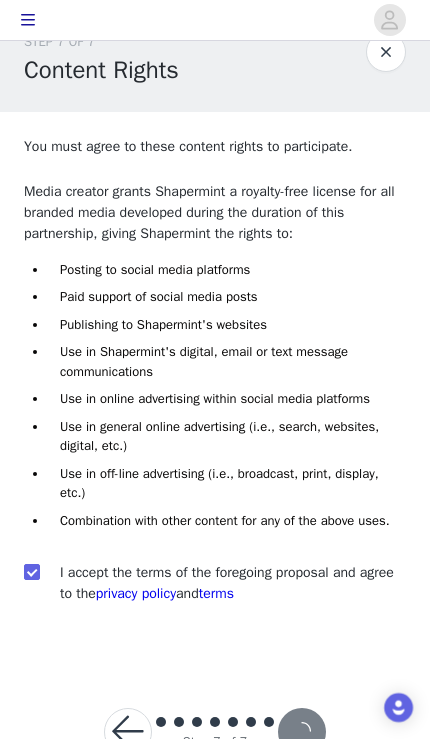 scroll, scrollTop: 0, scrollLeft: 0, axis: both 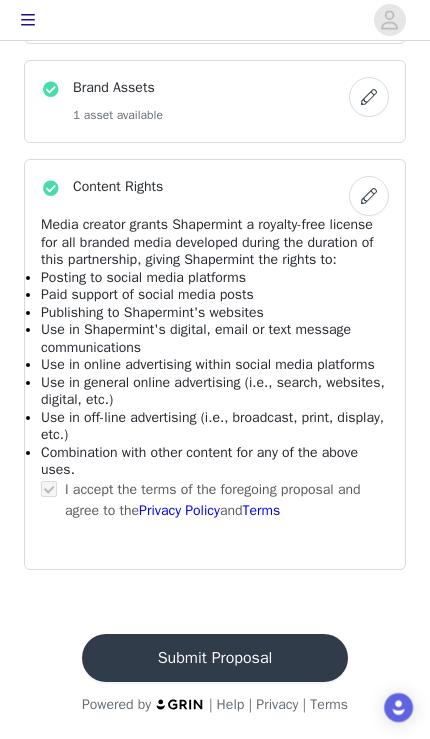click on "Submit Proposal" at bounding box center (215, 658) 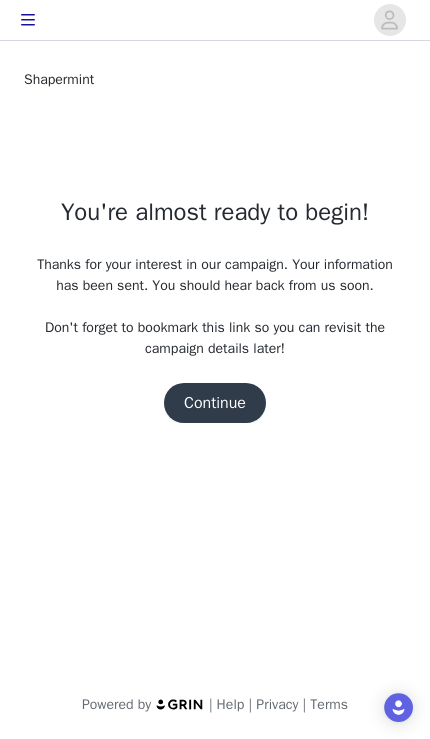 scroll, scrollTop: 0, scrollLeft: 0, axis: both 